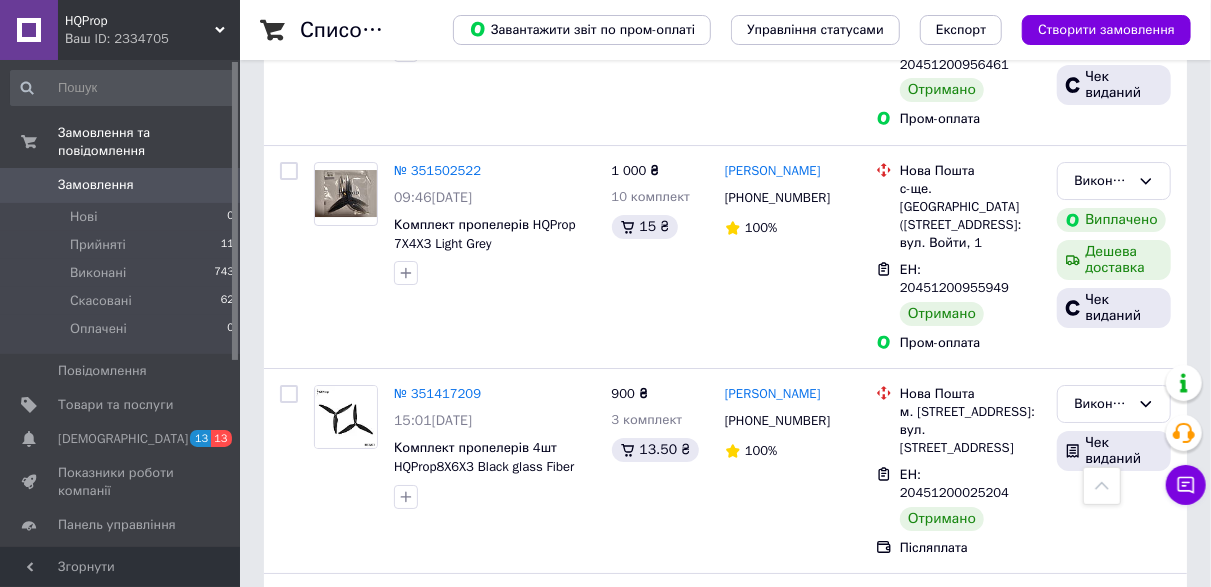 scroll, scrollTop: 3300, scrollLeft: 0, axis: vertical 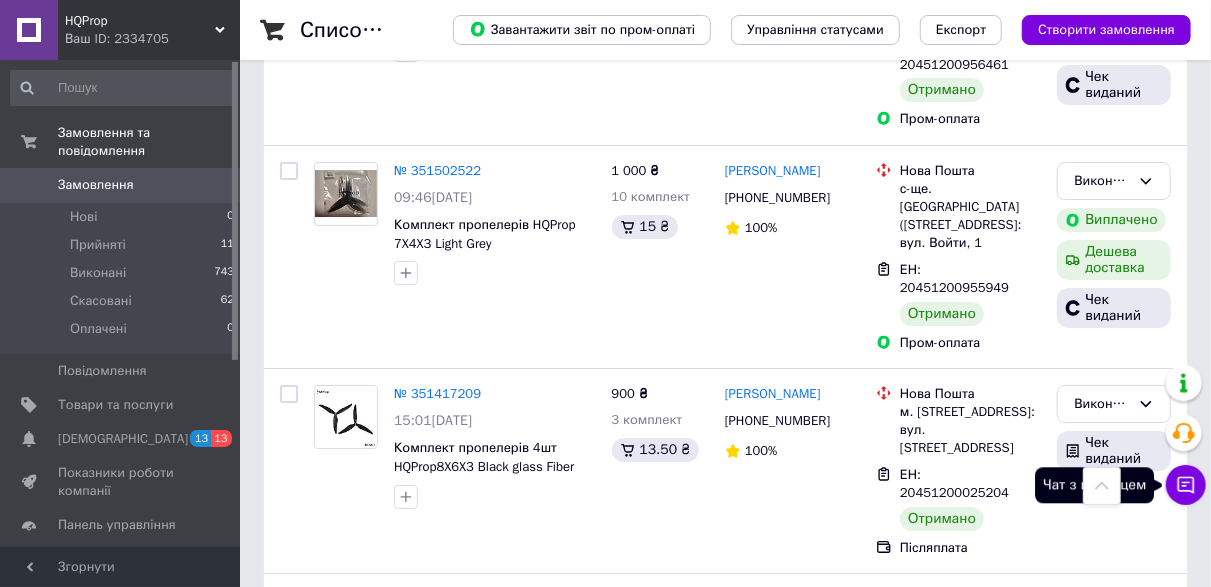 click 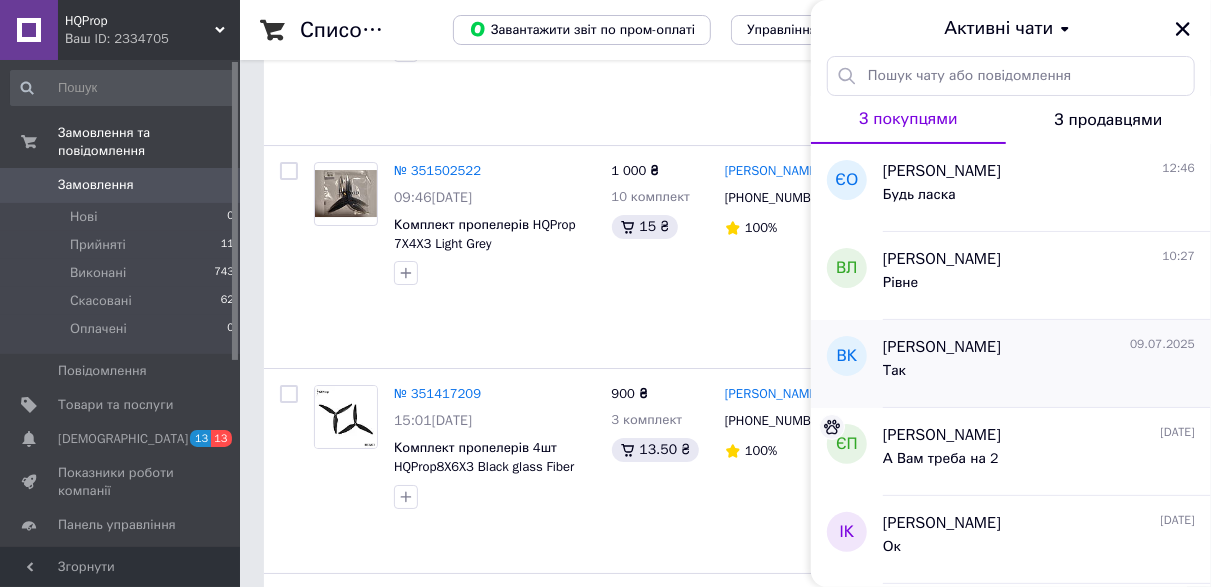 click on "Так" at bounding box center (1039, 375) 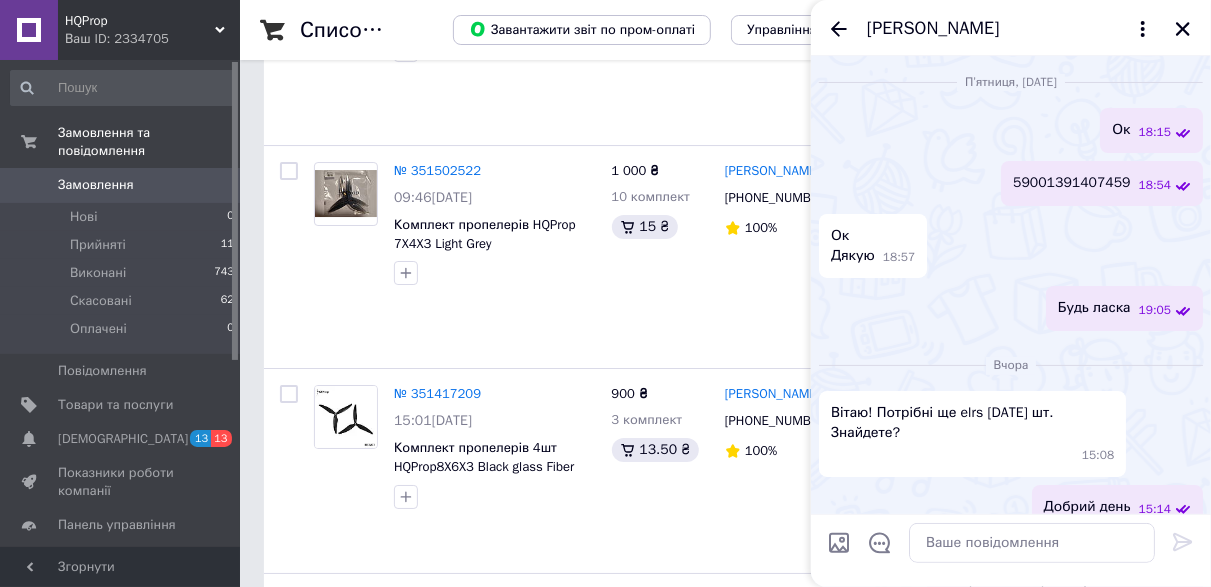 scroll, scrollTop: 1932, scrollLeft: 0, axis: vertical 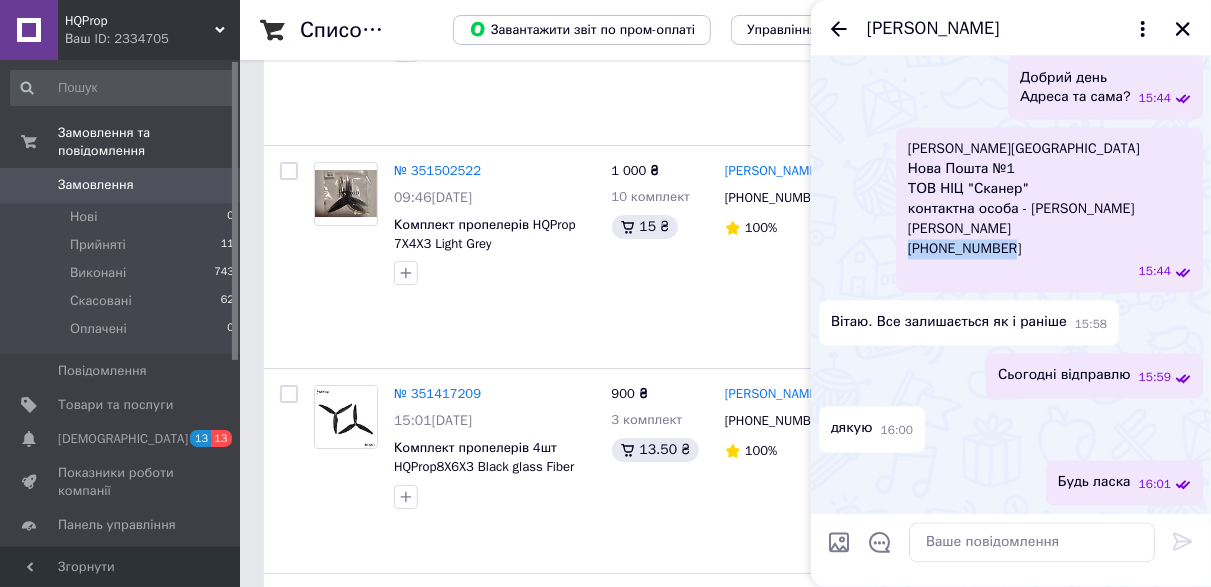 drag, startPoint x: 1019, startPoint y: 344, endPoint x: 916, endPoint y: 340, distance: 103.077644 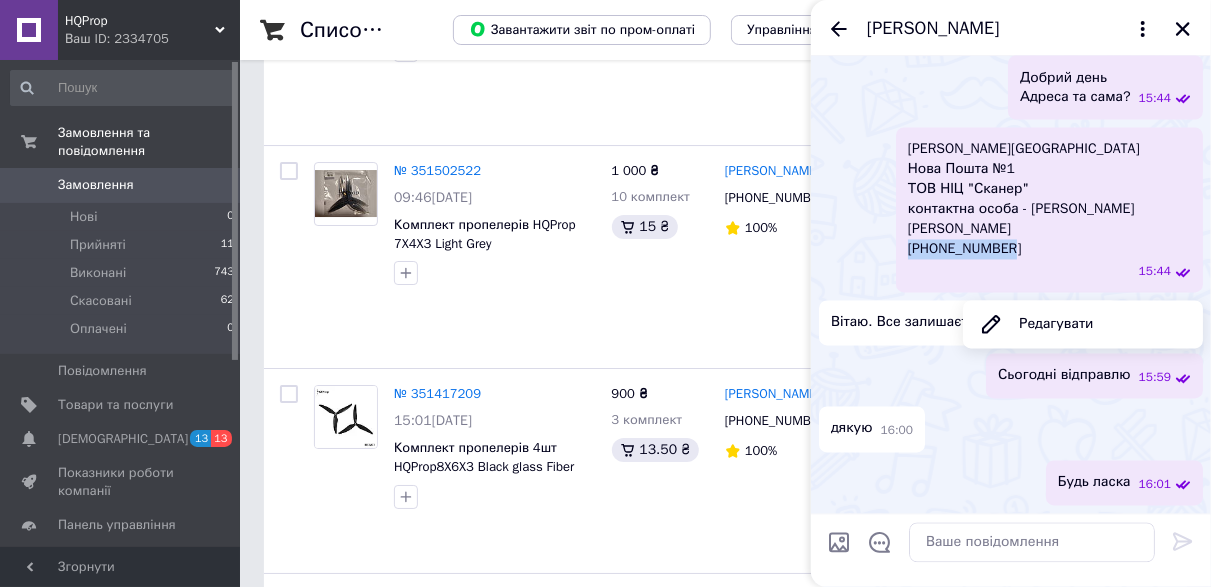 copy on "[PHONE_NUMBER]" 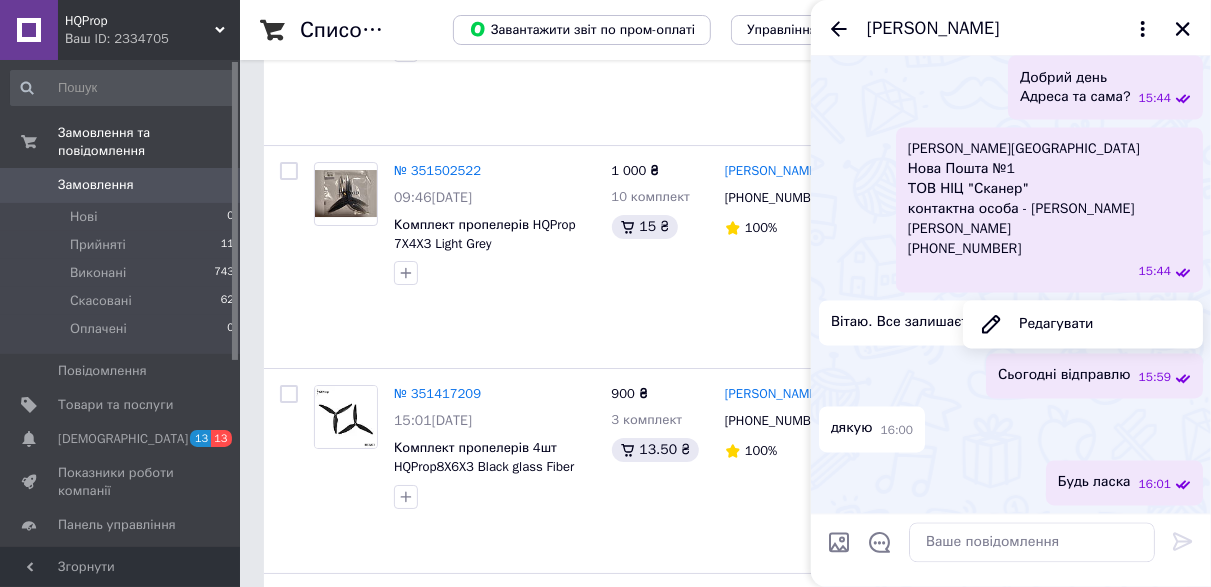 click on "[PERSON_NAME] Нова Пошта №1 ТОВ НІЦ "Сканер" контактна особа - [PERSON_NAME] [PERSON_NAME] [PHONE_NUMBER]" at bounding box center [1049, 200] 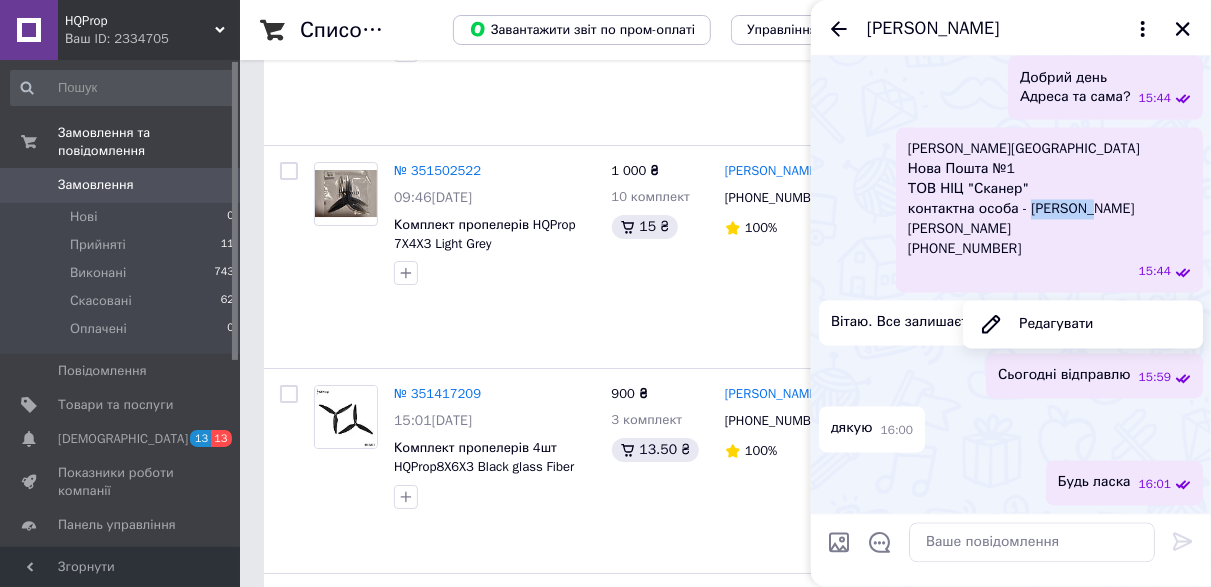 click on "[PERSON_NAME] Нова Пошта №1 ТОВ НІЦ "Сканер" контактна особа - [PERSON_NAME] [PERSON_NAME] [PHONE_NUMBER]" at bounding box center (1049, 200) 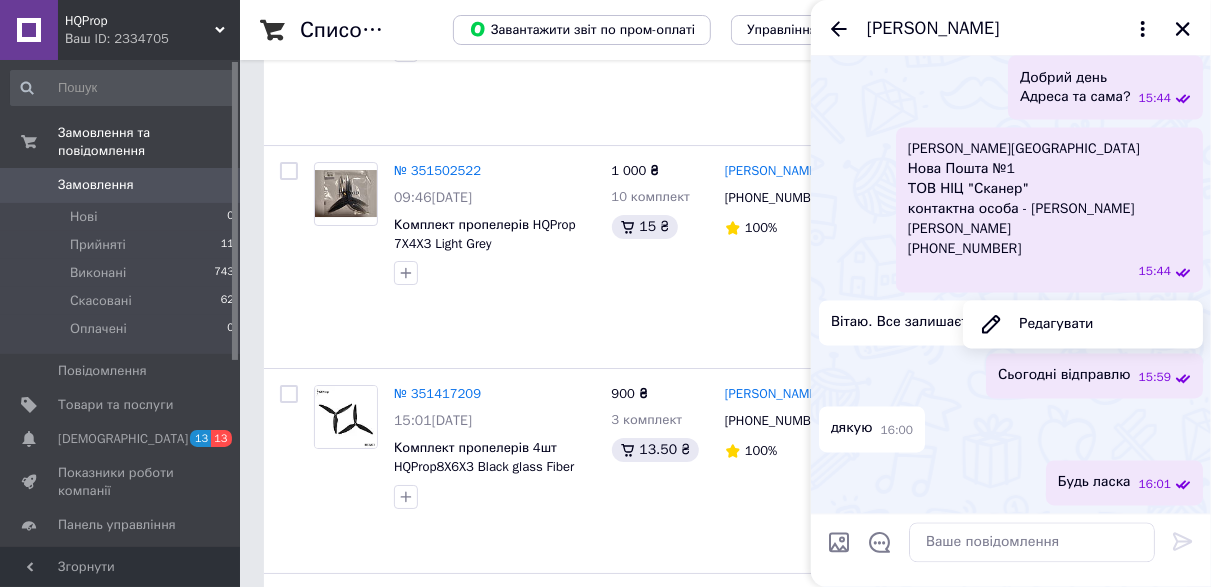 click on "[PERSON_NAME] Нова Пошта №1 ТОВ НІЦ "Сканер" контактна особа - [PERSON_NAME] [PERSON_NAME] [PHONE_NUMBER]" at bounding box center [1049, 200] 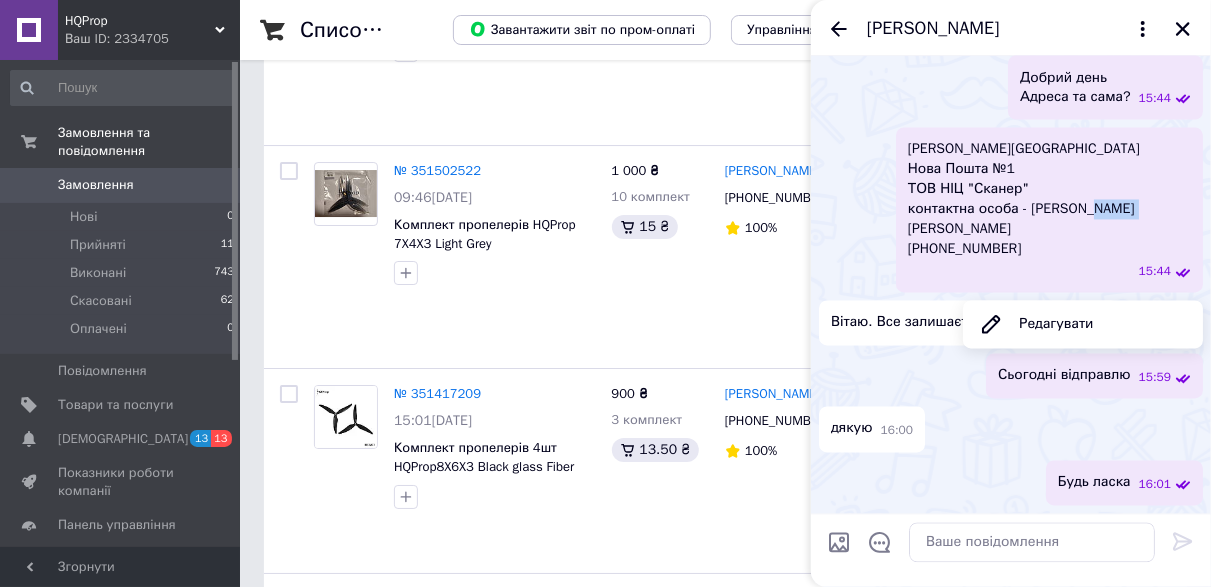 click on "[PERSON_NAME] Нова Пошта №1 ТОВ НІЦ "Сканер" контактна особа - [PERSON_NAME] [PERSON_NAME] [PHONE_NUMBER]" at bounding box center (1049, 200) 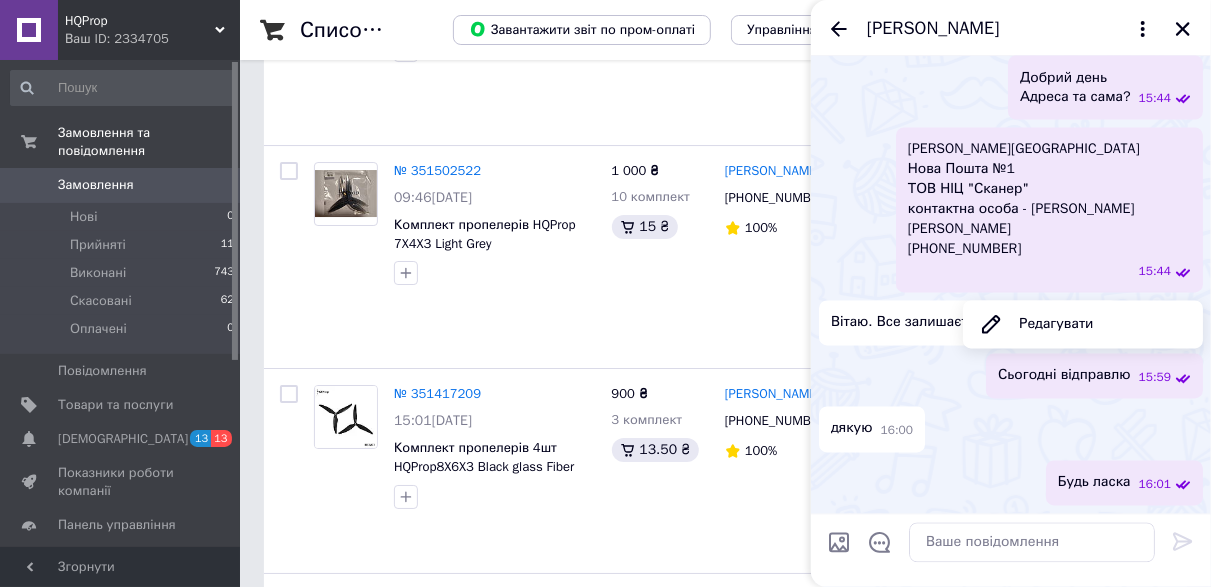 click on "[PERSON_NAME] Нова Пошта №1 ТОВ НІЦ "Сканер" контактна особа - [PERSON_NAME] [PERSON_NAME] [PHONE_NUMBER]" at bounding box center [1049, 200] 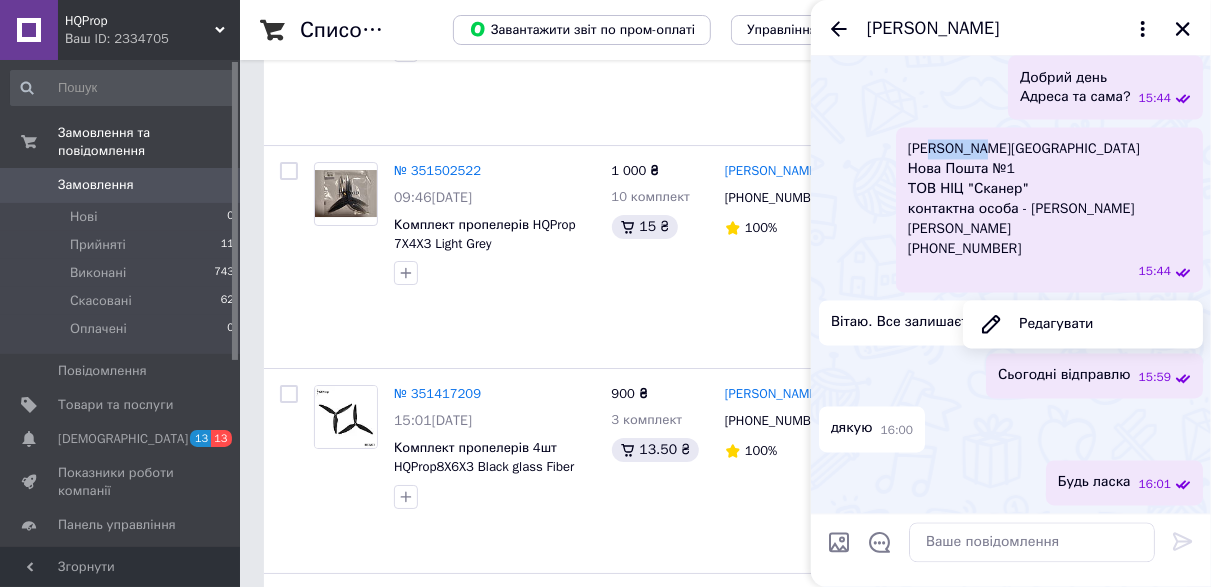 click on "[PERSON_NAME] Нова Пошта №1 ТОВ НІЦ "Сканер" контактна особа - [PERSON_NAME] [PERSON_NAME] [PHONE_NUMBER]" at bounding box center (1049, 200) 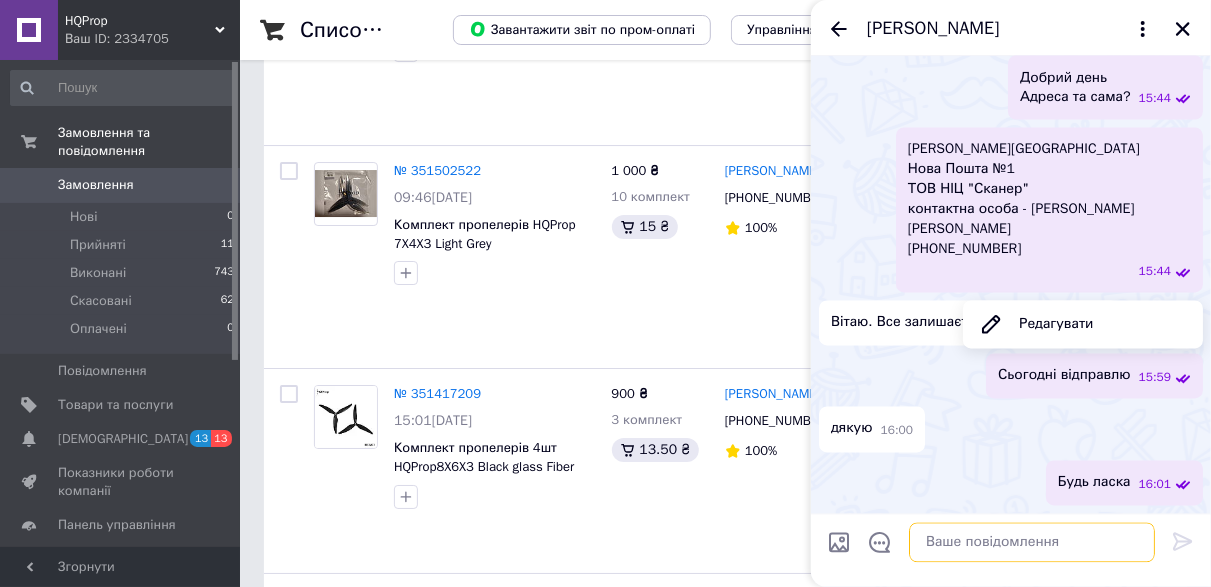 click at bounding box center (1032, 543) 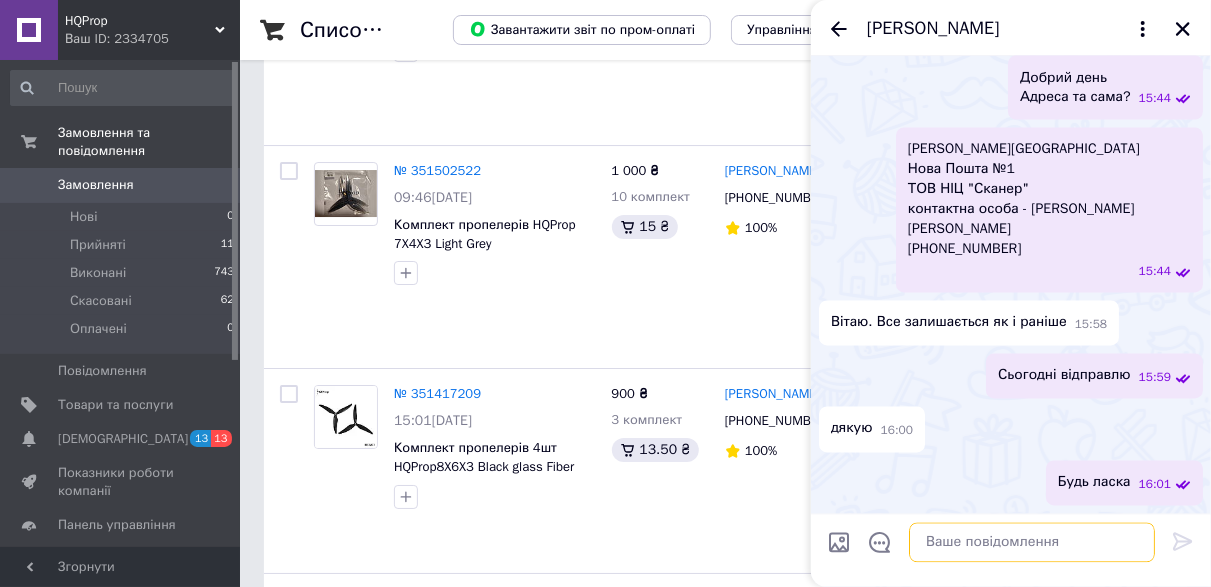 paste on "20451203249772" 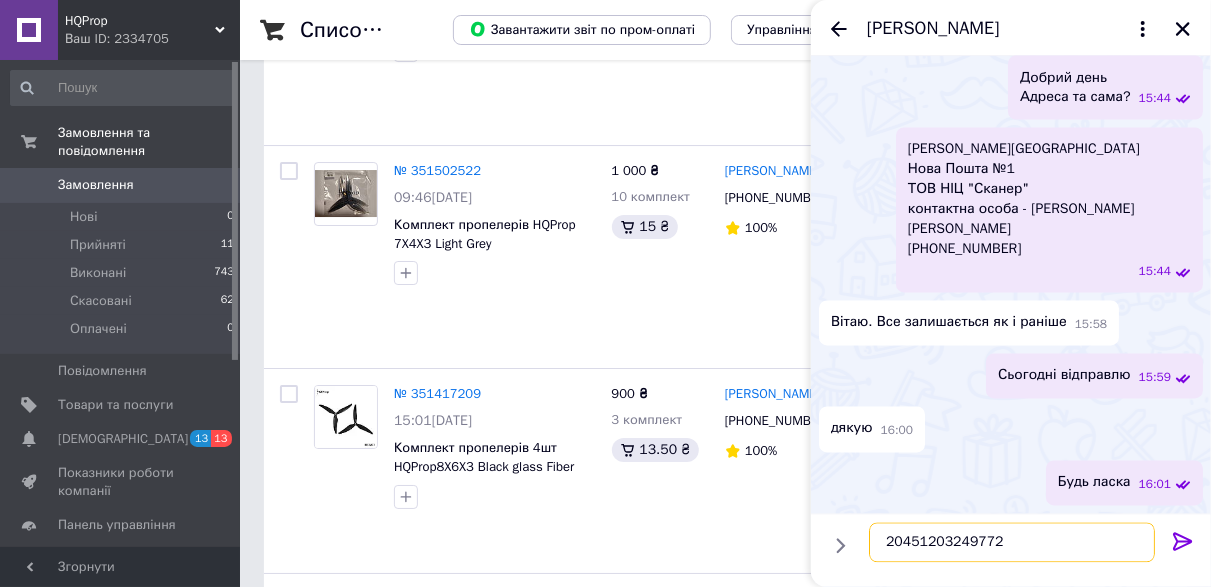 scroll, scrollTop: 12, scrollLeft: 0, axis: vertical 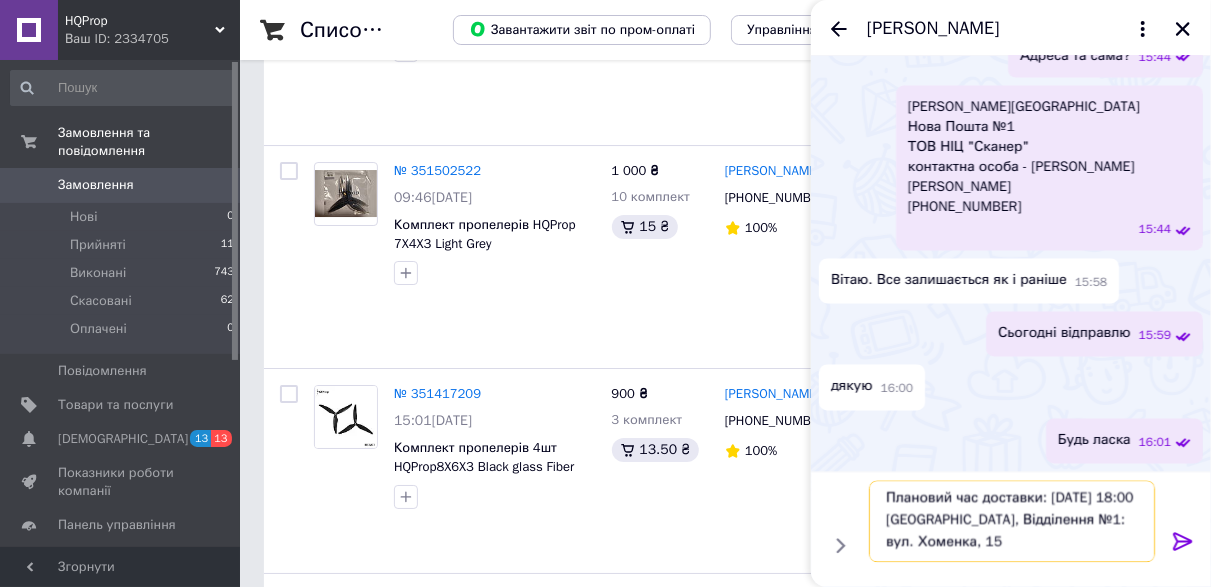 type on "20451203249772
Плановий час доставки: [DATE] 18:00
[GEOGRAPHIC_DATA], Відділення №1: вул. Хоменка, 15" 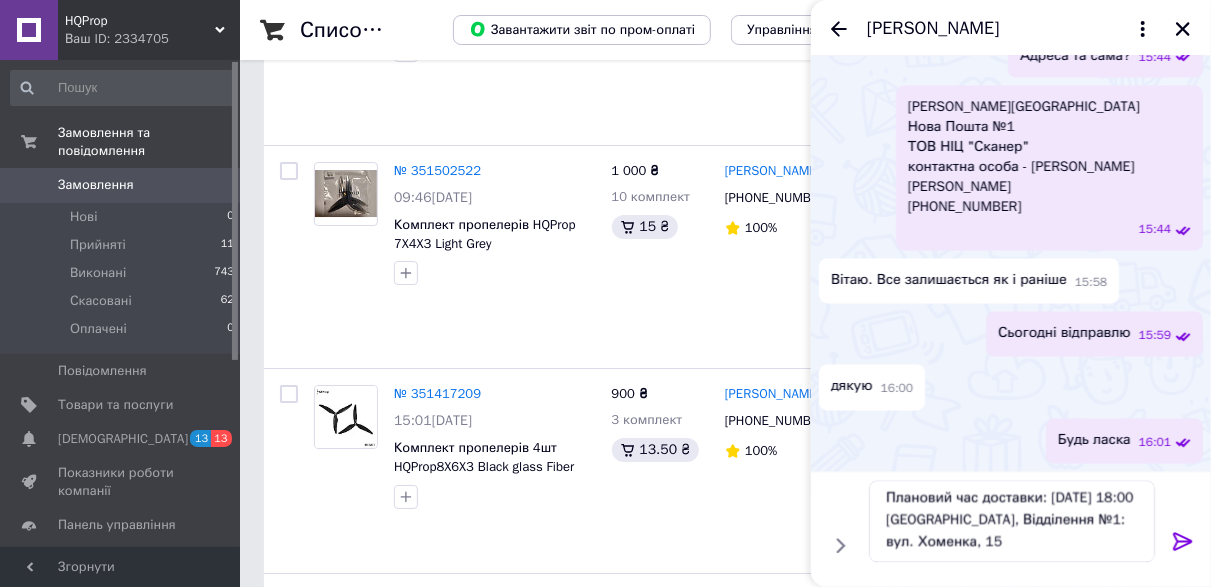 click 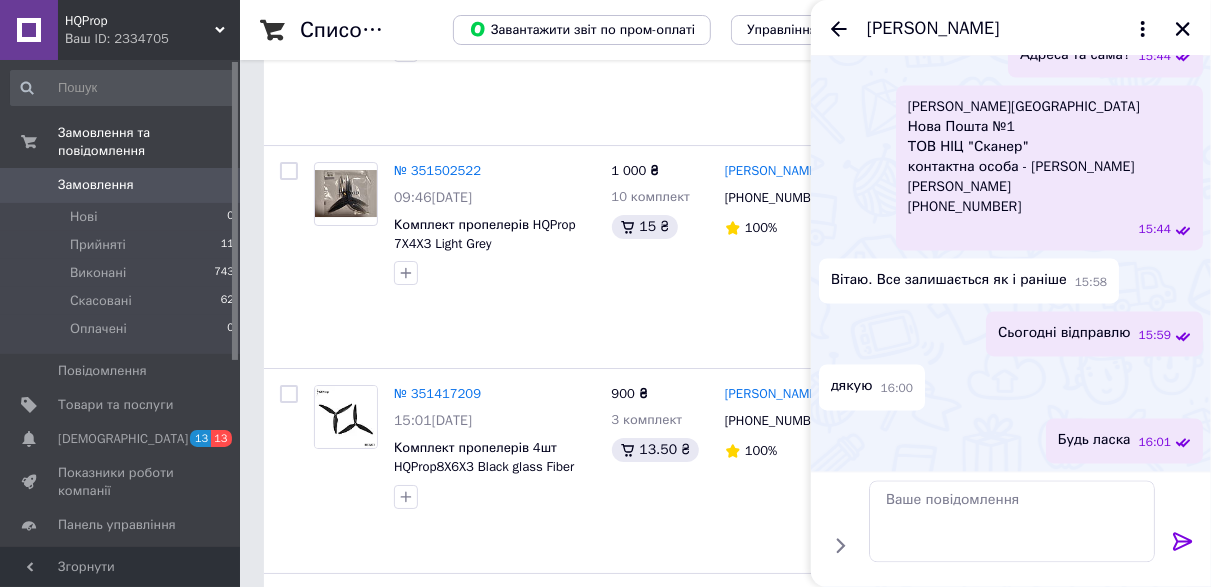 scroll, scrollTop: 0, scrollLeft: 0, axis: both 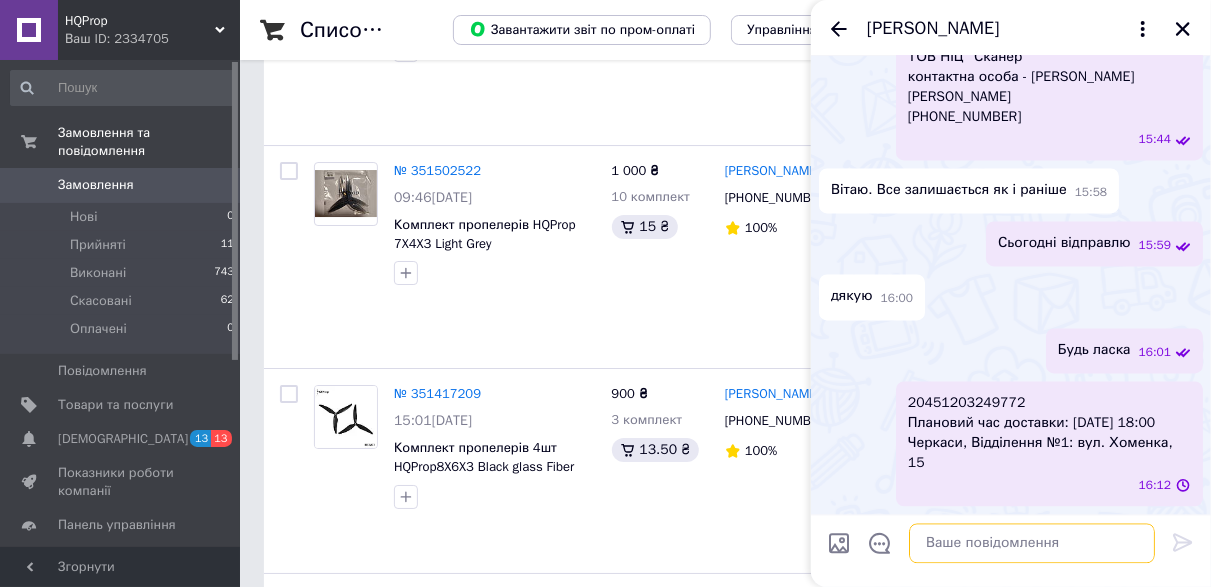 click at bounding box center (1032, 543) 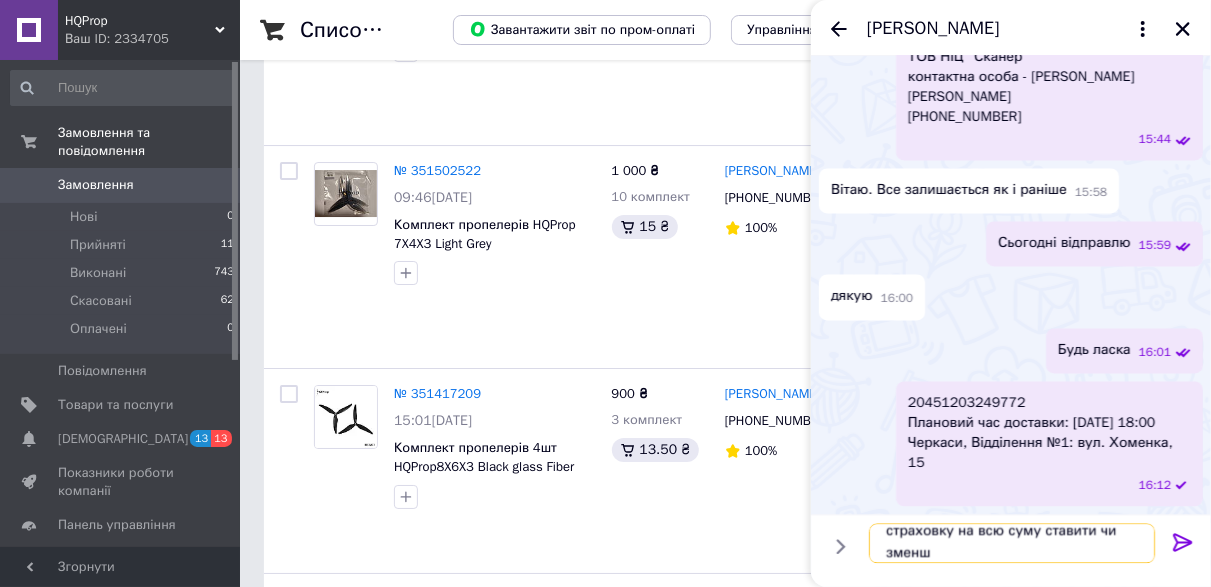 scroll, scrollTop: 1, scrollLeft: 0, axis: vertical 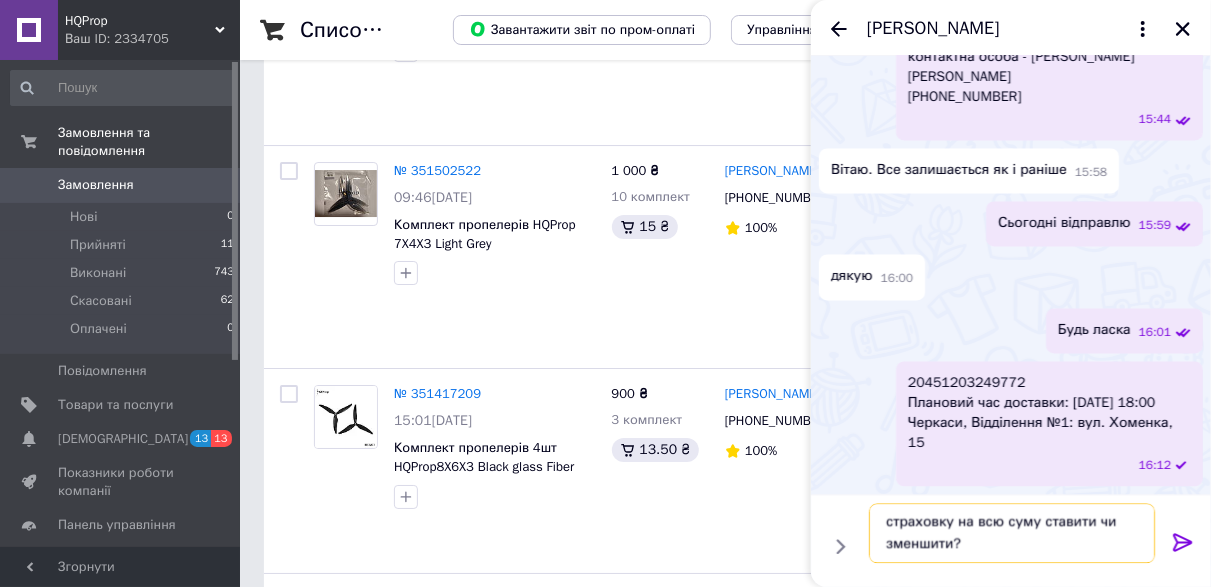 type on "страховку на всю суму ставити чи зменшити?" 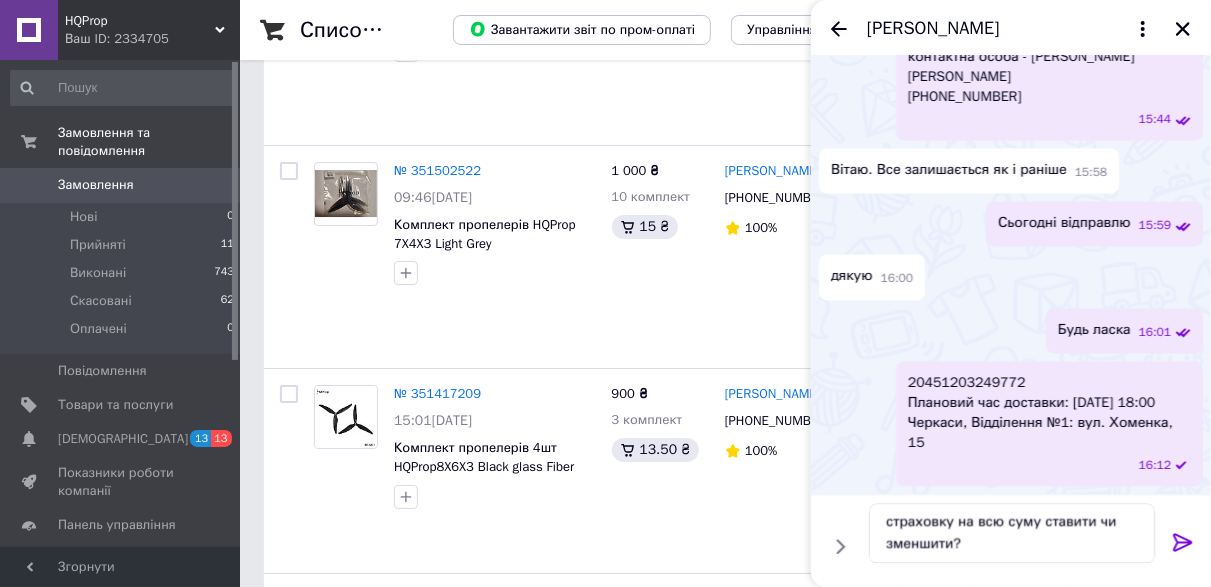 click 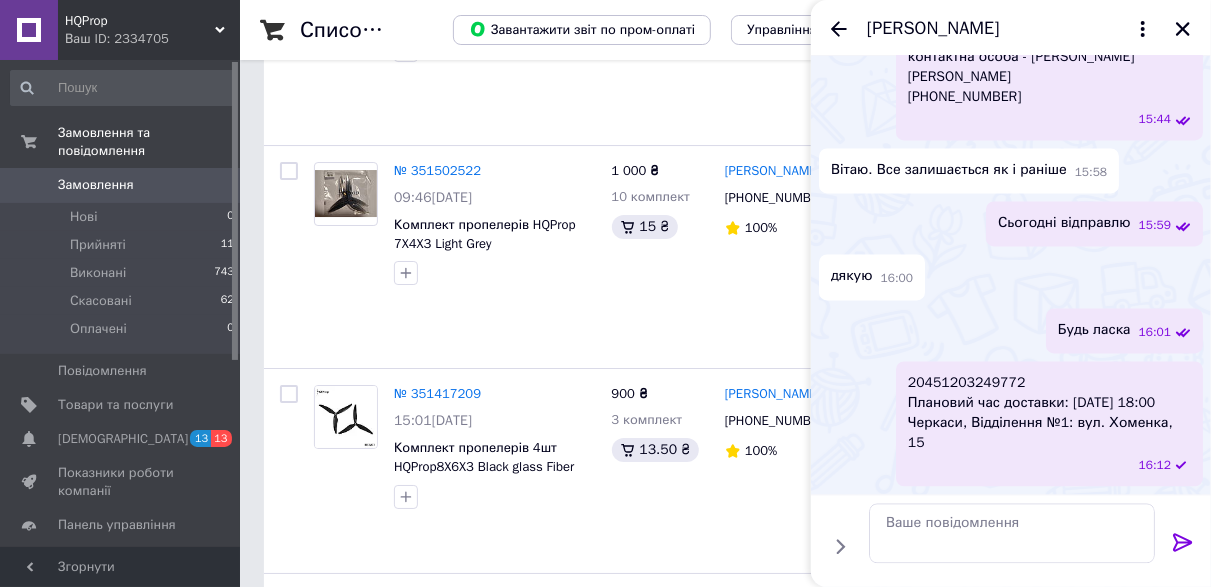 scroll, scrollTop: 0, scrollLeft: 0, axis: both 